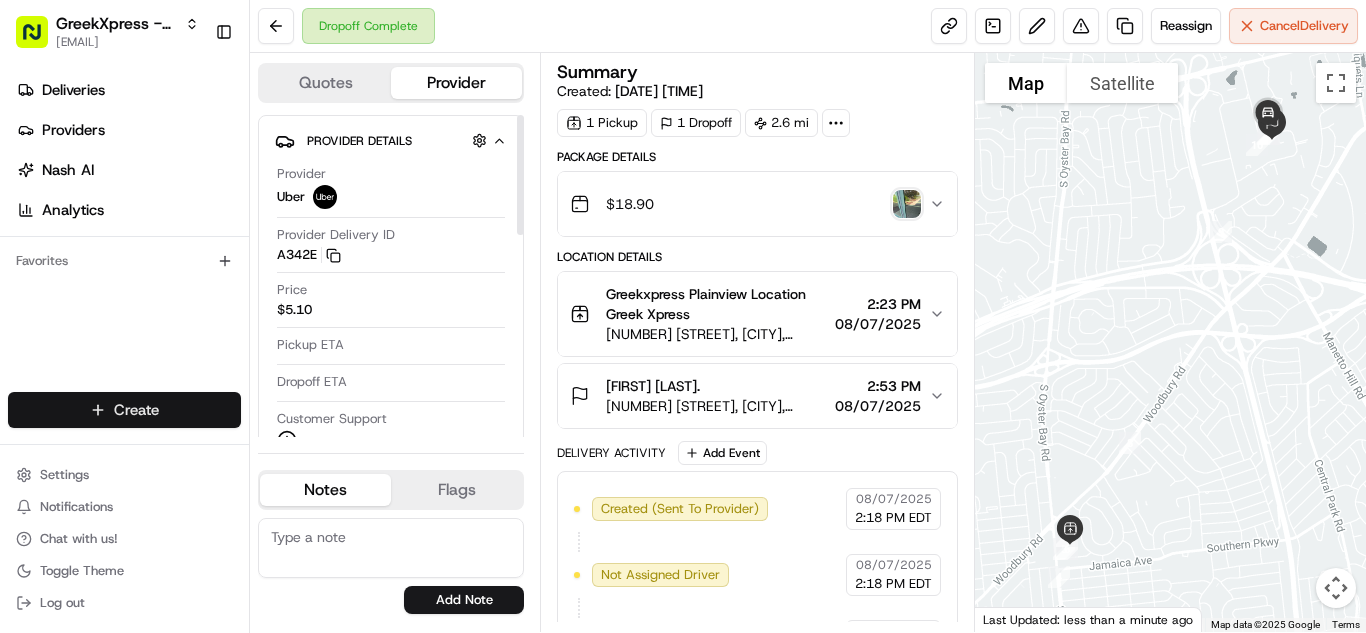 scroll, scrollTop: 0, scrollLeft: 0, axis: both 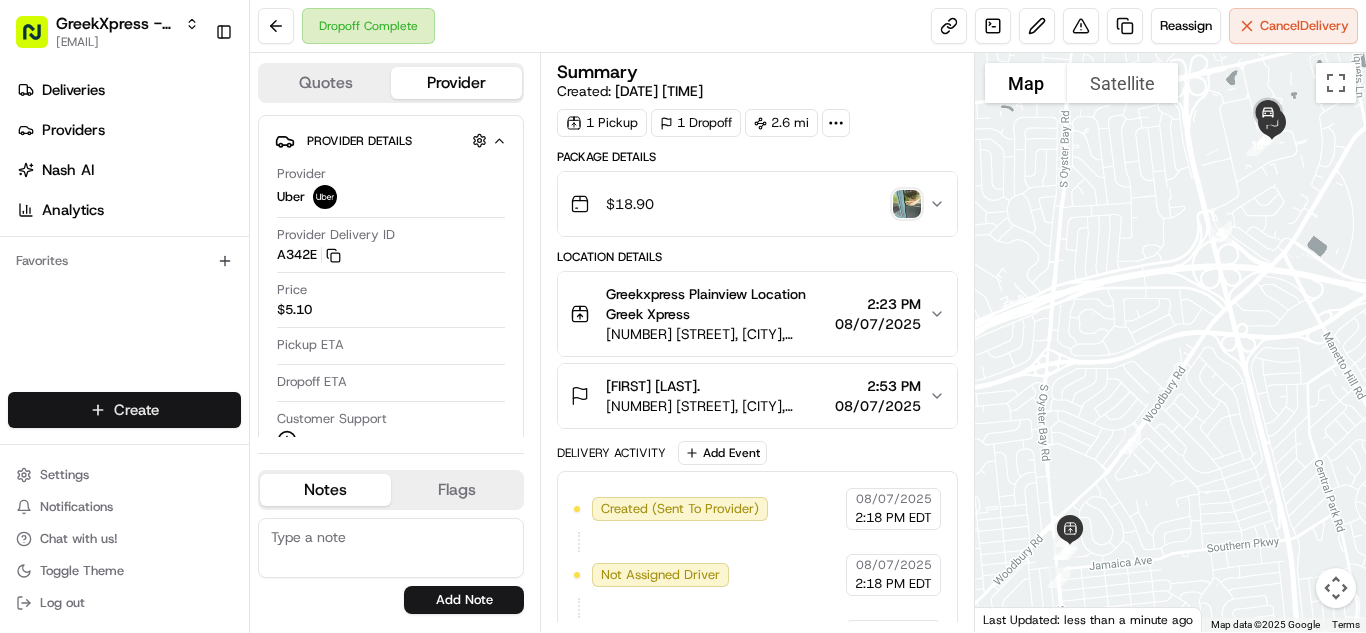 click on "[COMPANY] - [CITY] [EMAIL] Toggle Sidebar Deliveries Providers Nash AI Analytics Favorites Main Menu Members & Organization Organization Users Roles Preferences Customization Tracking Orchestration Automations Dispatch Strategy Locations Pickup Locations Dropoff Locations Billing Billing Refund Requests Integrations Notification Triggers Webhooks API Keys Request Logs Create Settings Notifications Chat with us! Toggle Theme Log out Dropoff Complete Reassign Cancel Delivery Quotes Provider Provider Details Hidden ( 1 ) Provider Uber Provider Delivery ID A342E Copy del_kQ1_Ud7WRcqY71fD4eo0Lg A342E Price $5.10 Pickup ETA Dropoff ETA Customer Support Driver Details Hidden ( 6 ) Name [FIRST] [LAST]. Pickup Phone Number [PHONE] ext. 78982266 Dropoff Phone Number [PHONE] Tip $3.08 Type car Make Nissan Model Rogue Color white Notes Flags [EMAIL] Add Note [EMAIL] Add Flag Summary Created: 08/07/2025 2:18 PM 1 Pickup 1 Dropoff 2.6 mi $ 18.90" at bounding box center (683, 316) 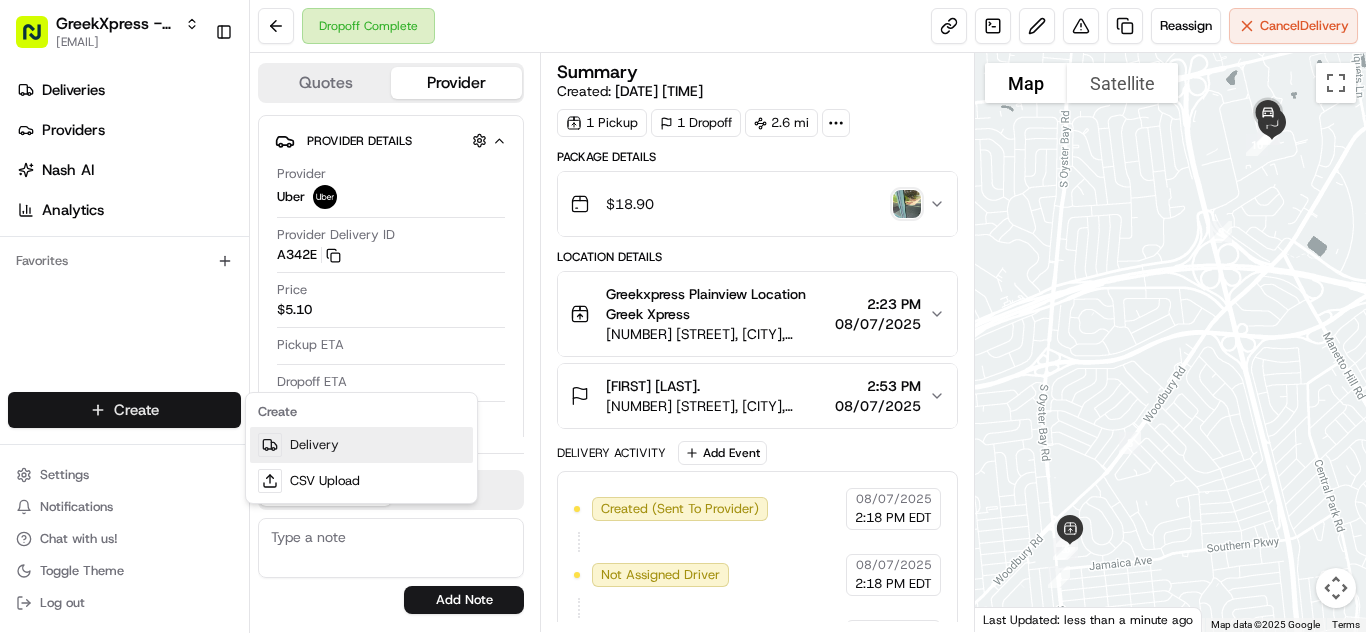 drag, startPoint x: 326, startPoint y: 451, endPoint x: 375, endPoint y: 405, distance: 67.20863 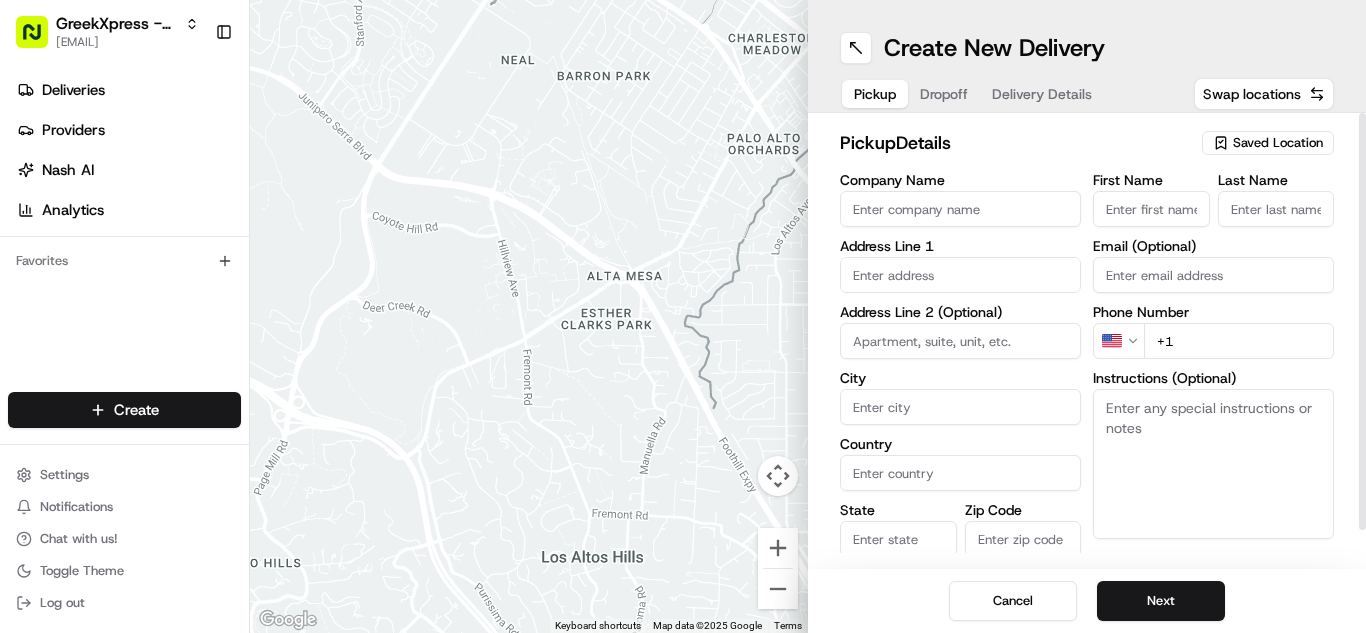 click on "Saved Location" at bounding box center [1278, 143] 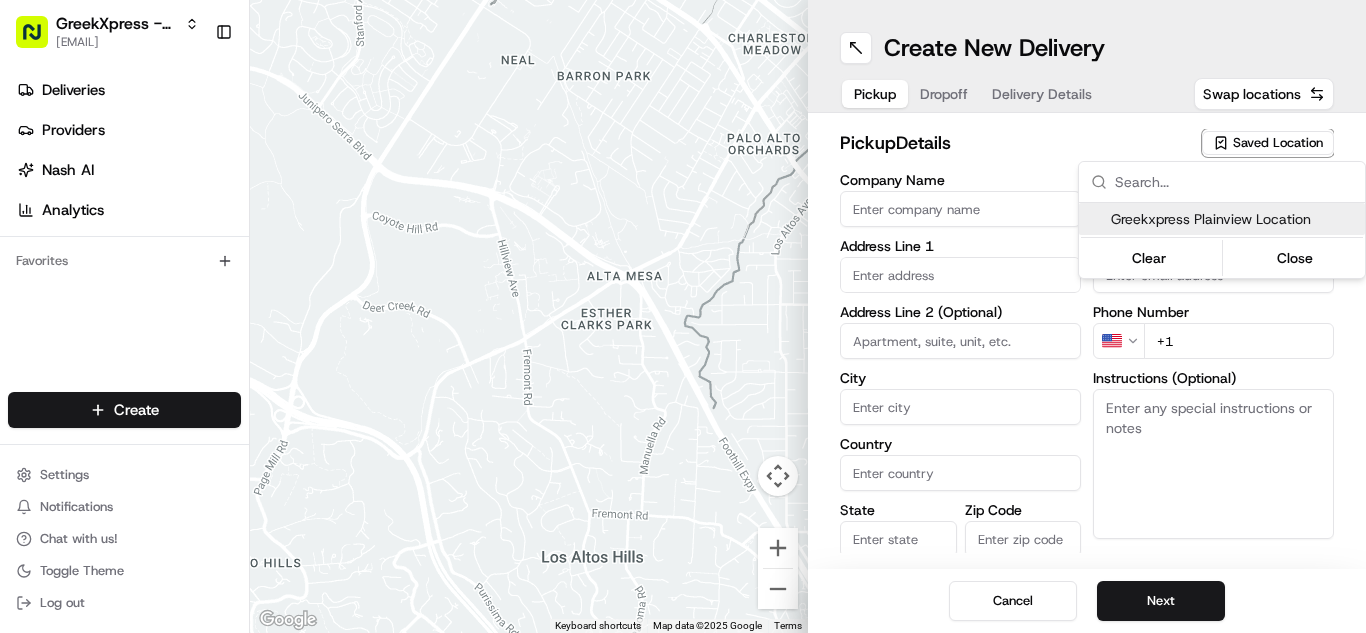 click on "Greekxpress Plainview Location" at bounding box center [1234, 219] 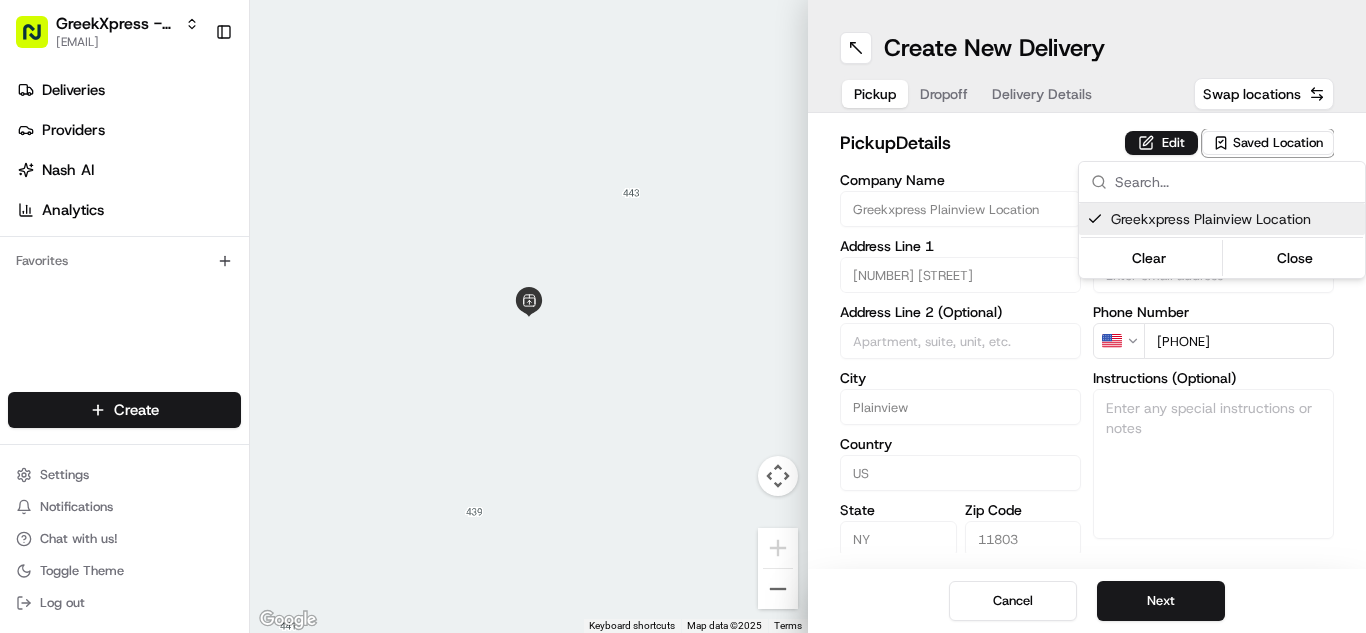 click on "[COMPANY] - [CITY] [EMAIL] Toggle Sidebar Deliveries Providers Nash AI Analytics Favorites Main Menu Members & Organization Organization Users Roles Preferences Customization Tracking Orchestration Automations Dispatch Strategy Locations Pickup Locations Dropoff Locations Billing Billing Refund Requests Integrations Notification Triggers Webhooks API Keys Request Logs Create Settings Notifications Chat with us! Toggle Theme Log out To navigate the map with touch gestures double-tap and hold your finger on the map, then drag the map. ← Move left → Move right ↑ Move up ↓ Move down + Zoom in - Zoom out Home Jump left by 75% End Jump right by 75% Page Up Jump up by 75% Page Down Jump down by 75% Keyboard shortcuts Map Data Map data ©2025 Map data ©2025 2 m Click to toggle between metric and imperial units Terms Report a map error Create New Delivery Pickup Dropoff Delivery Details Swap locations pickup Details Edit Saved Location Company Name Address Line 1 City US" at bounding box center [683, 316] 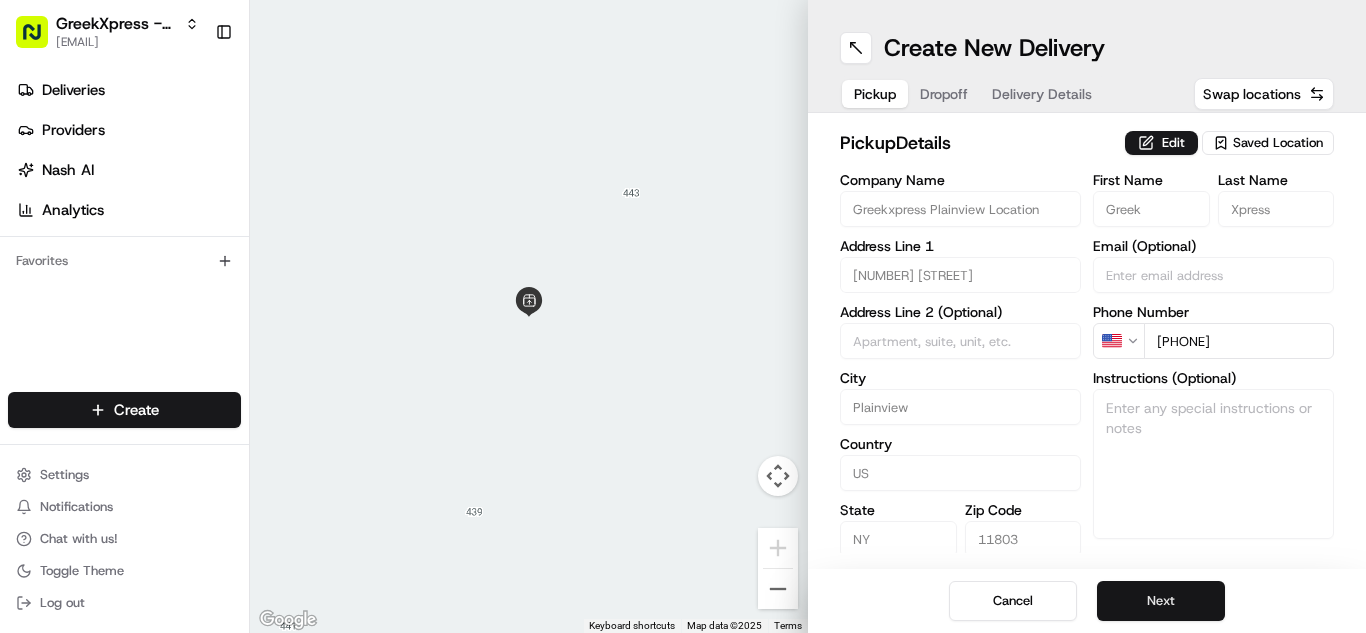 click on "Next" at bounding box center (1161, 601) 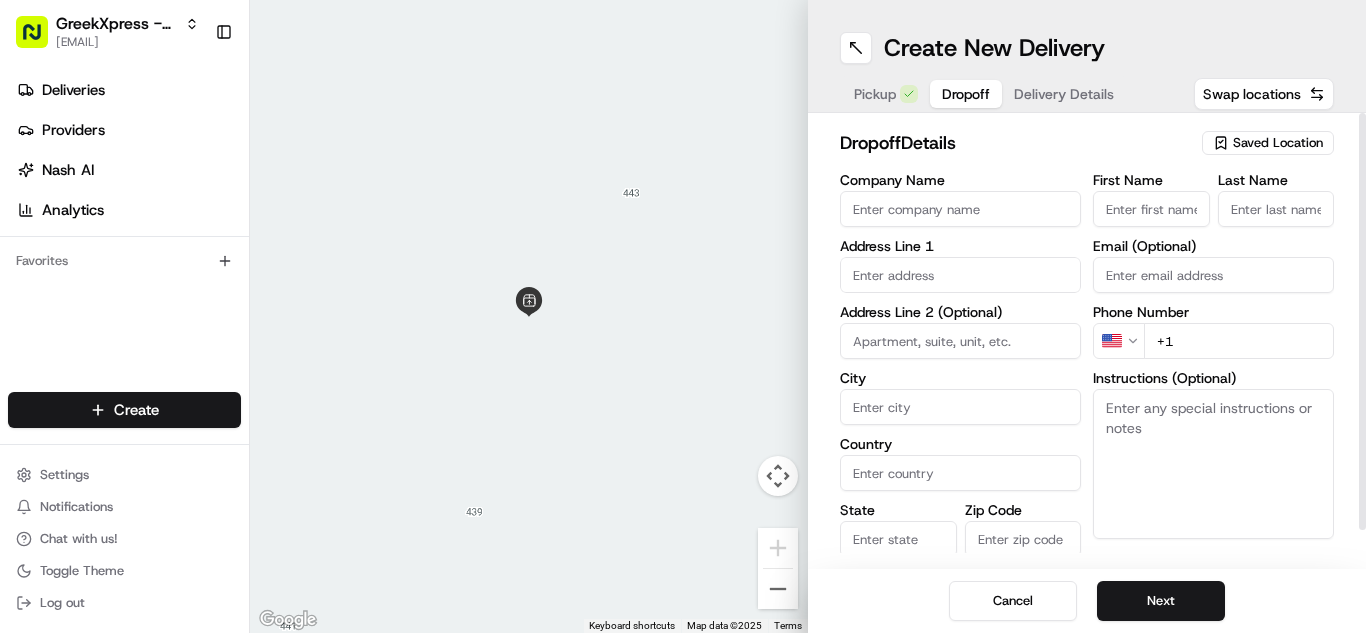 click on "First Name" at bounding box center (1151, 209) 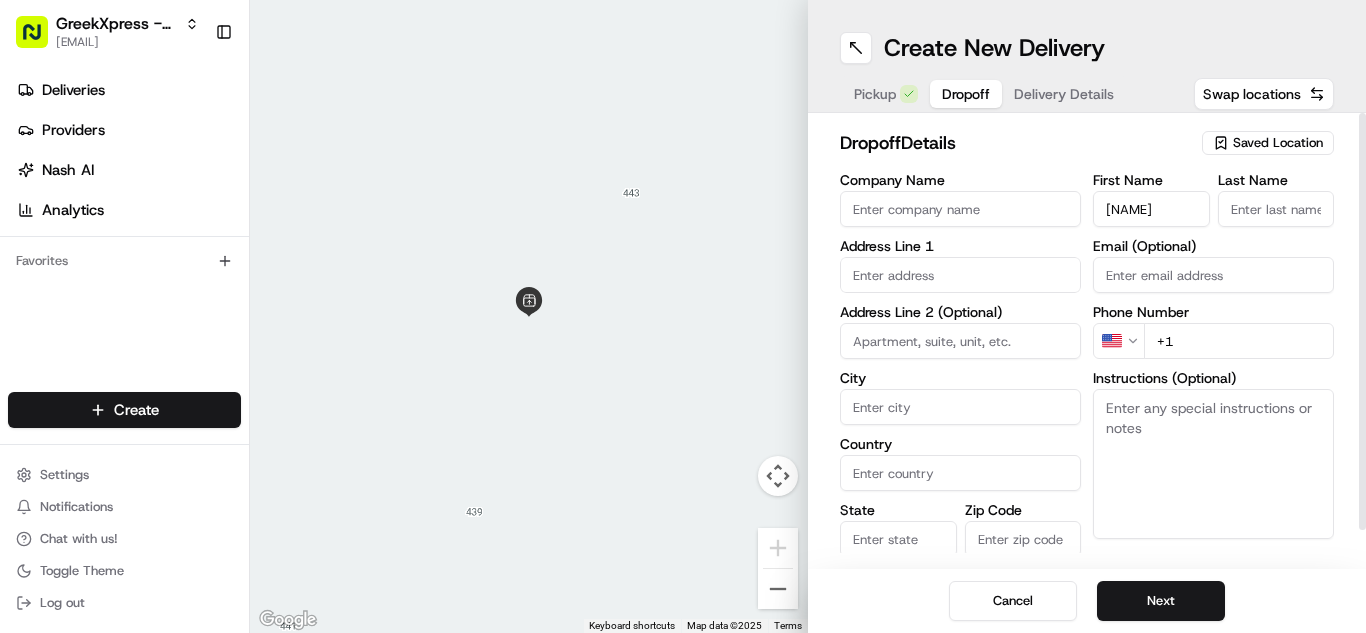 type on "[NAME]" 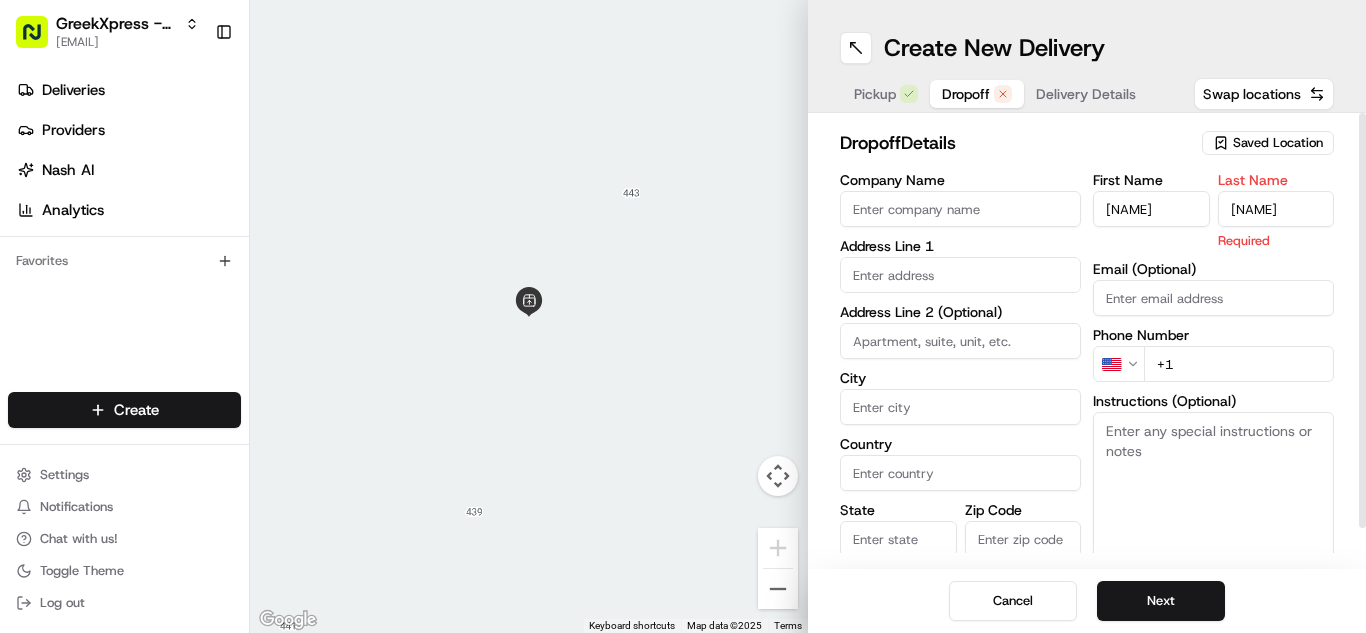 type on "[NAME]" 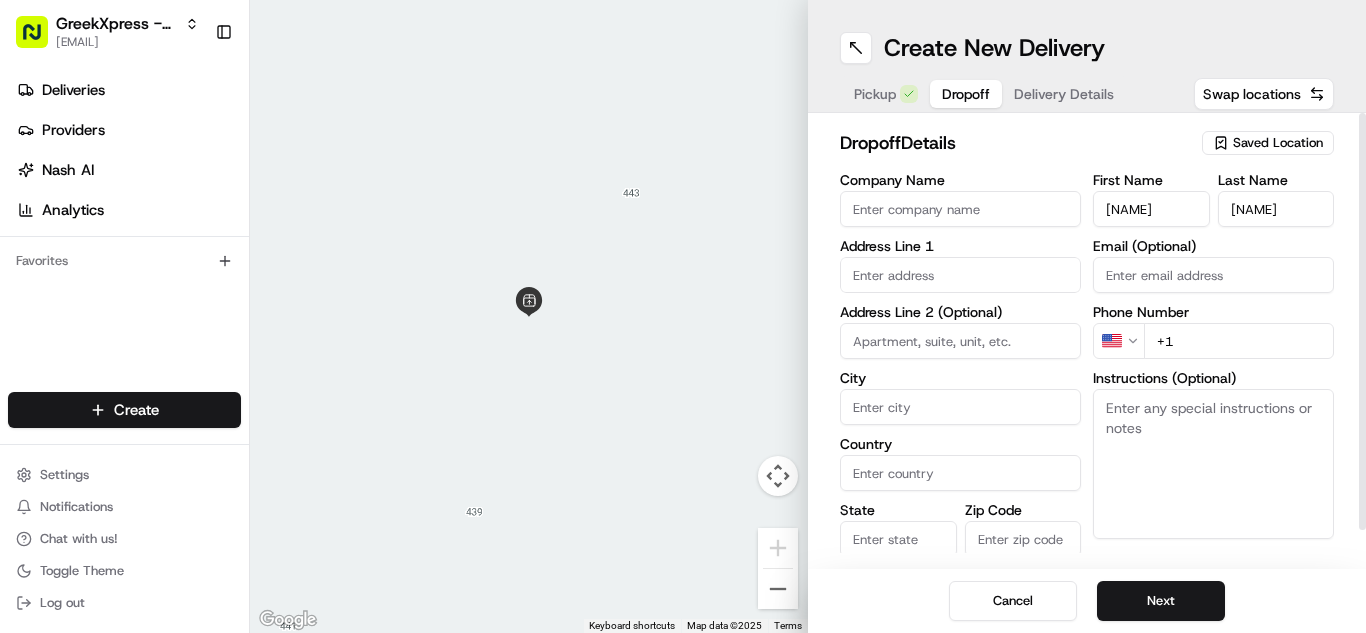 paste on "Please hand to customer or call upon arrival. Do not leave the order outside. Thank you" 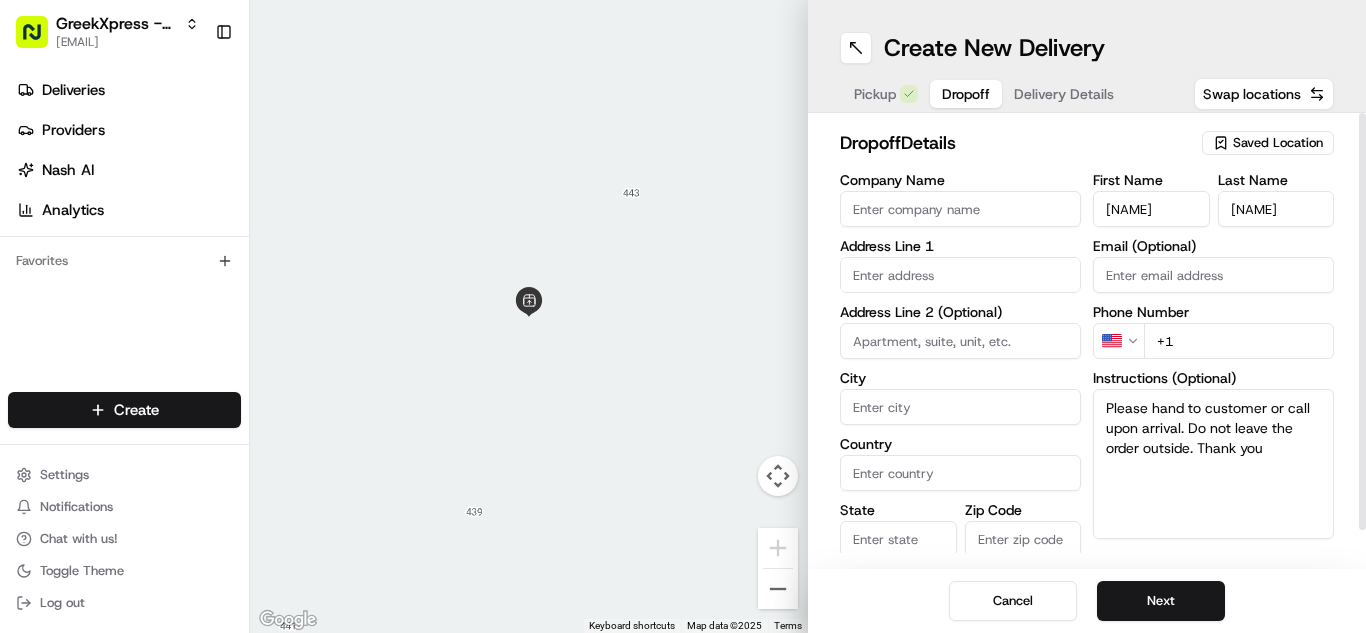 type on "Please hand to customer or call upon arrival. Do not leave the order outside. Thank you" 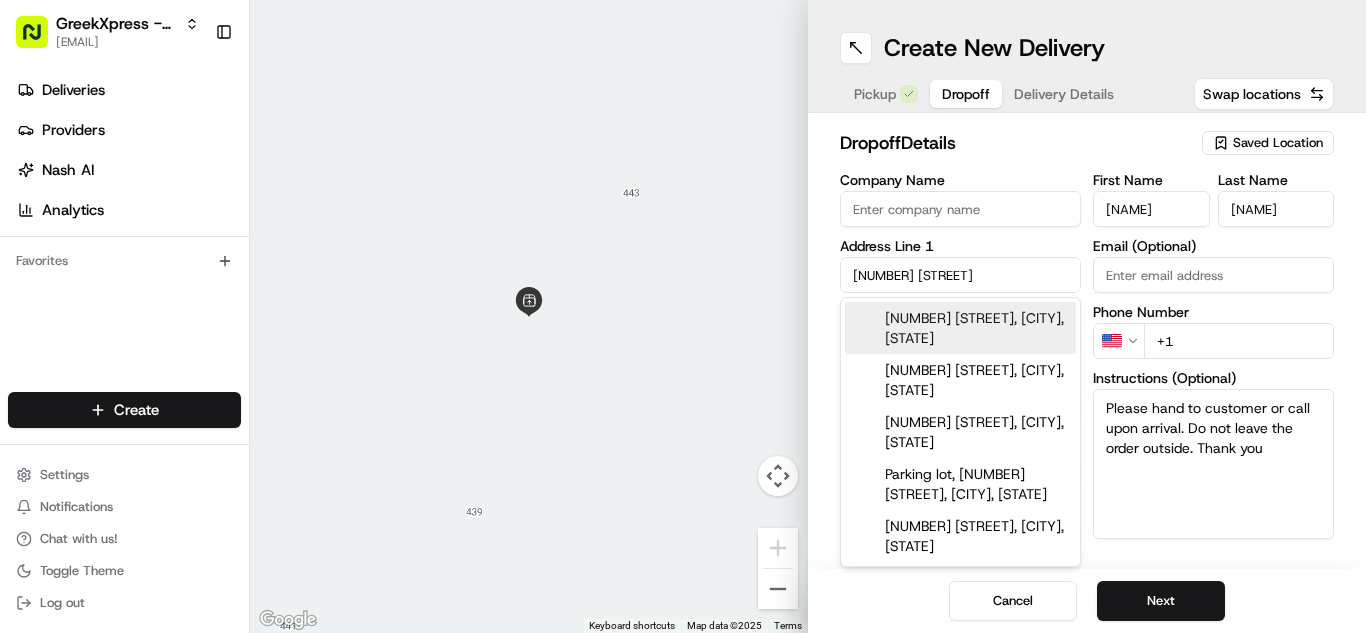 click on "[NUMBER] [STREET], [CITY], [STATE]" at bounding box center (960, 328) 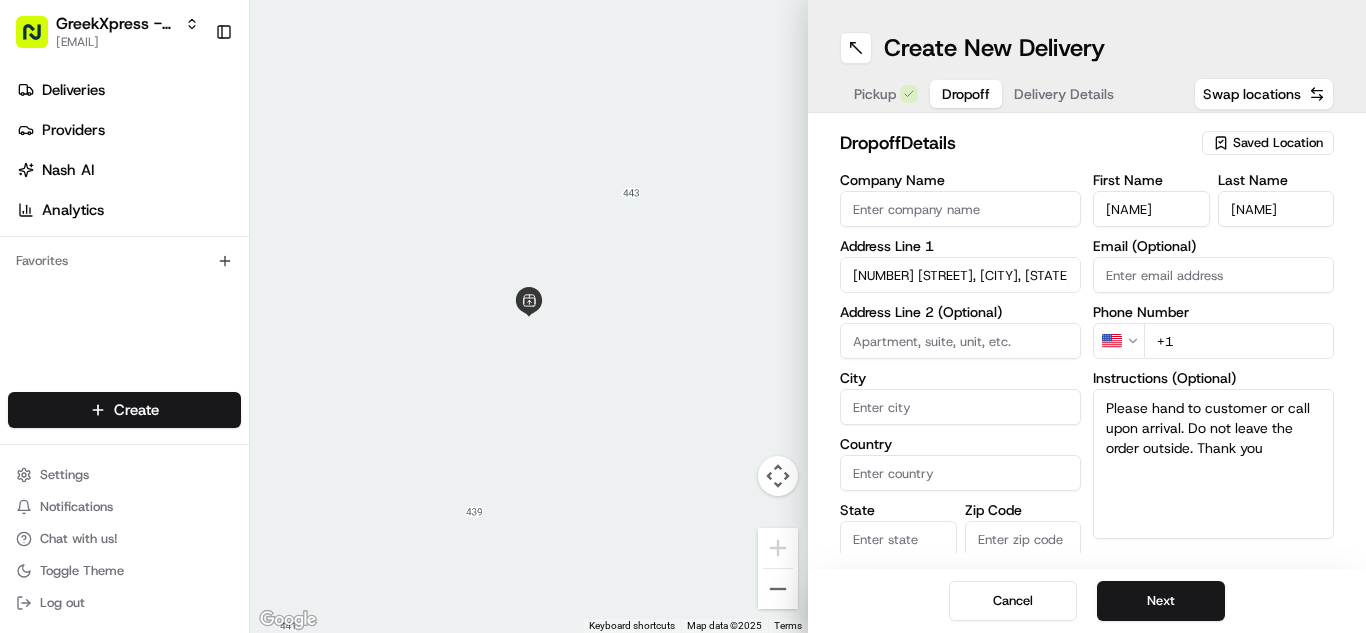 type on "[NUMBER] [STREET], [CITY], [STATE], [COUNTRY]" 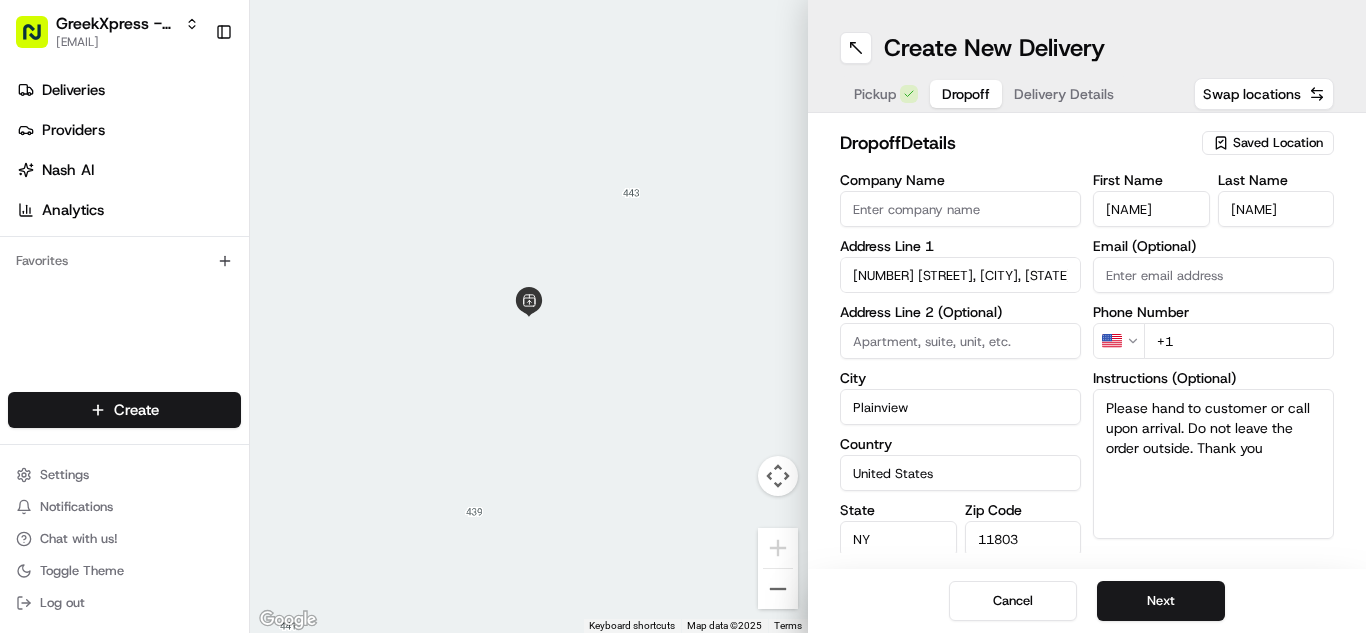 type on "[NUMBER] [STREET]" 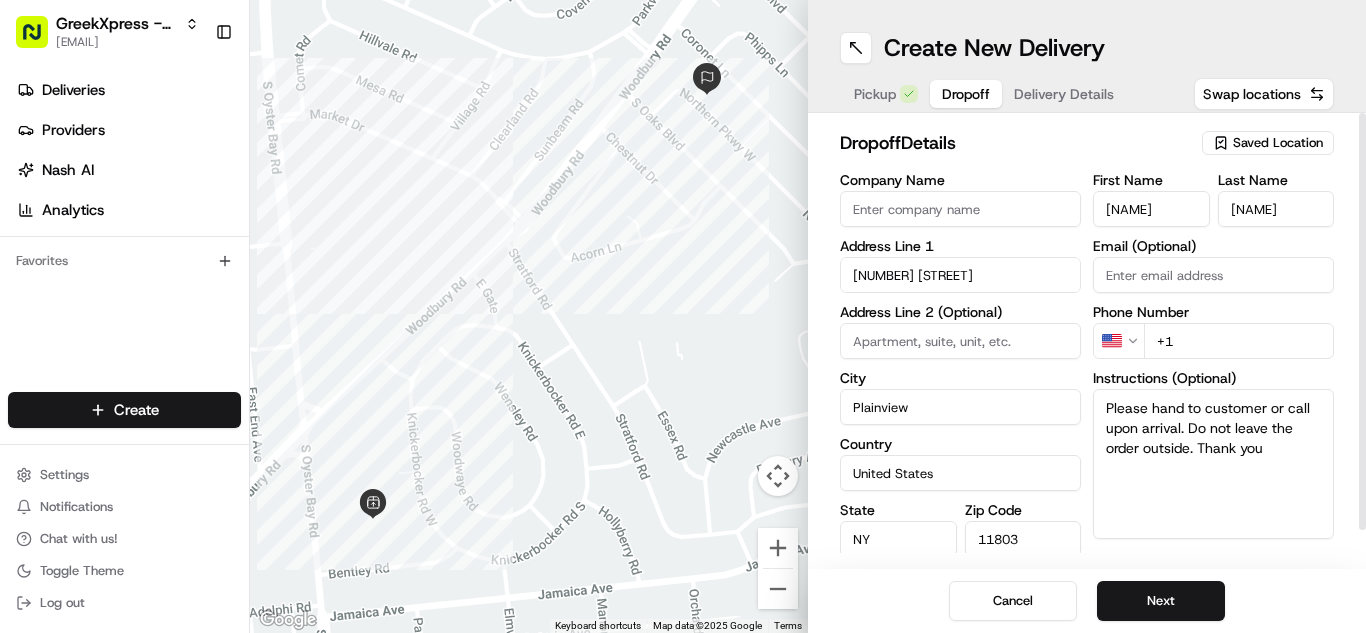 click on "+1" at bounding box center (1239, 341) 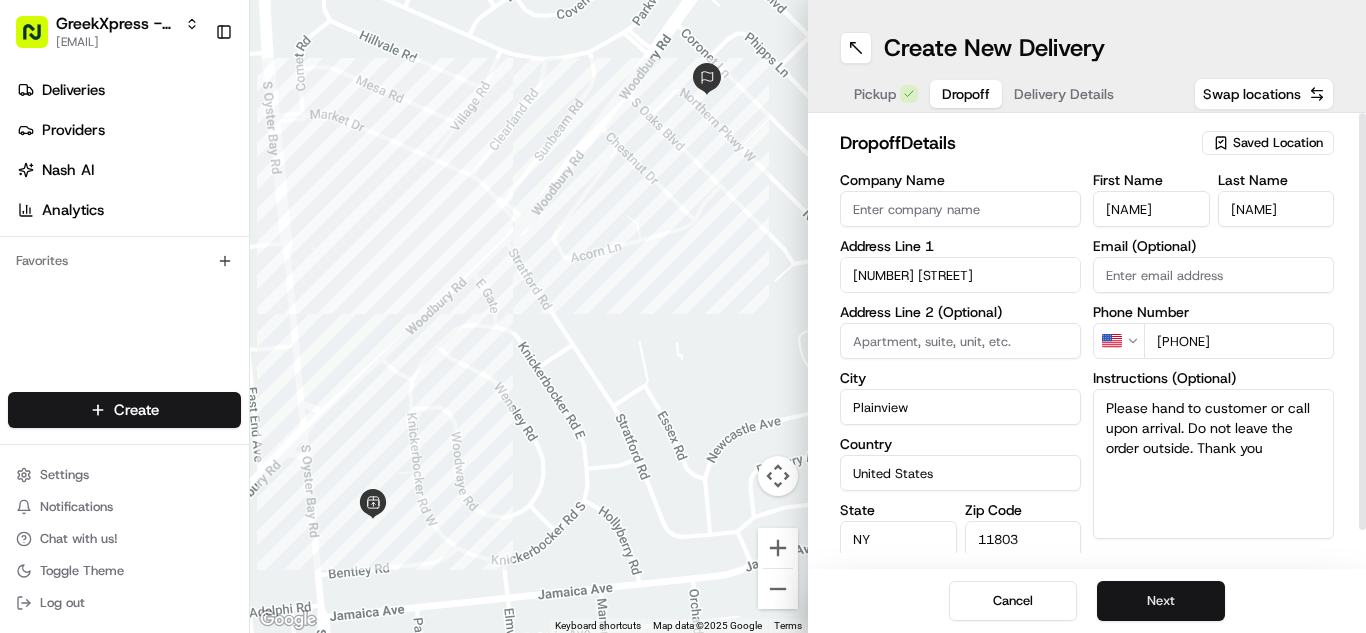 type on "[PHONE]" 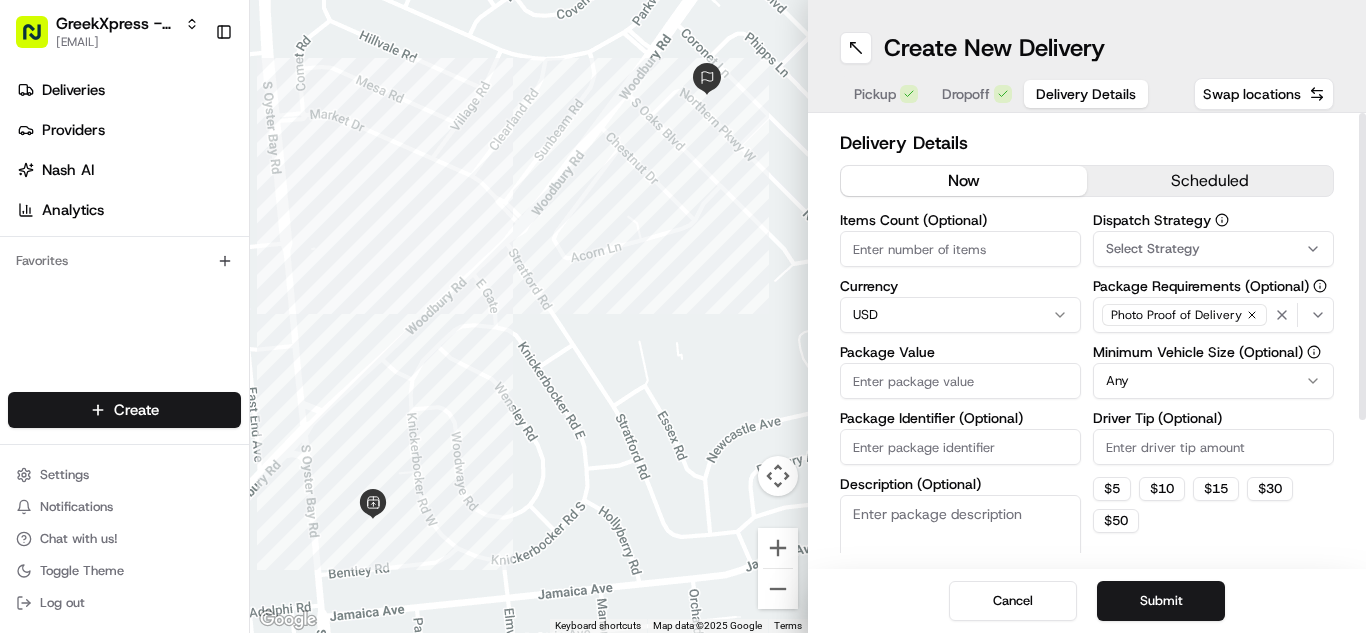 click on "Driver Tip (Optional)" at bounding box center (1213, 447) 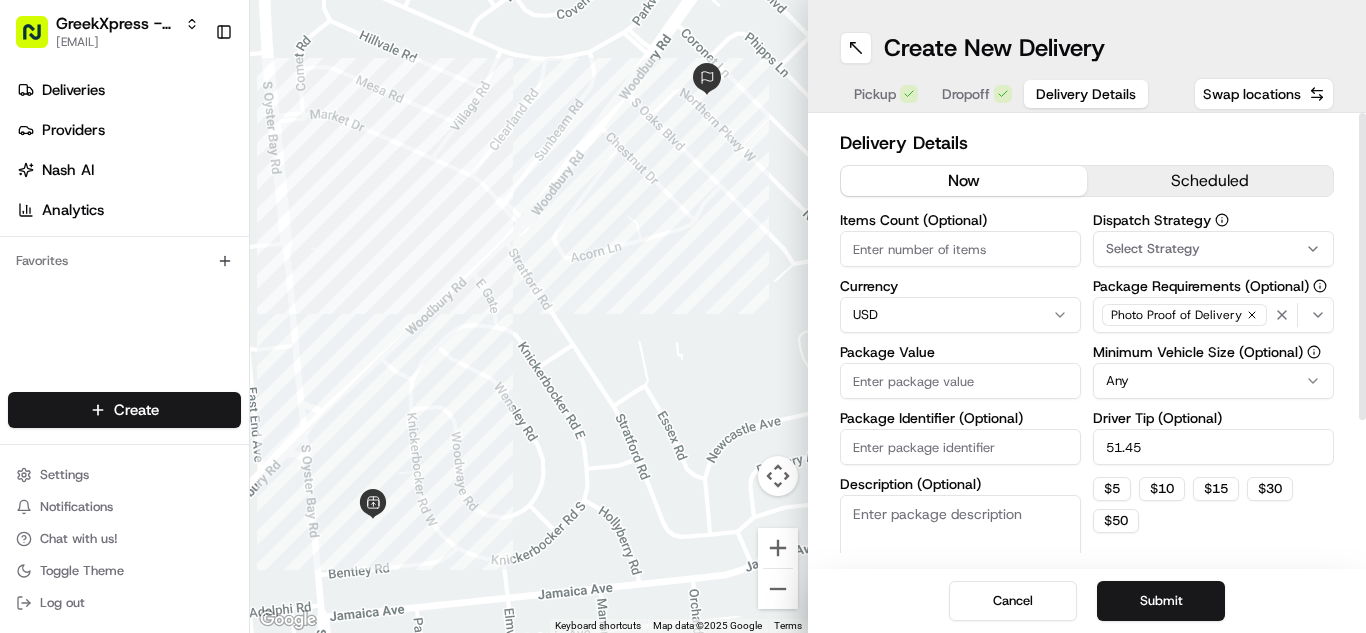 click on "Package Value" at bounding box center [960, 352] 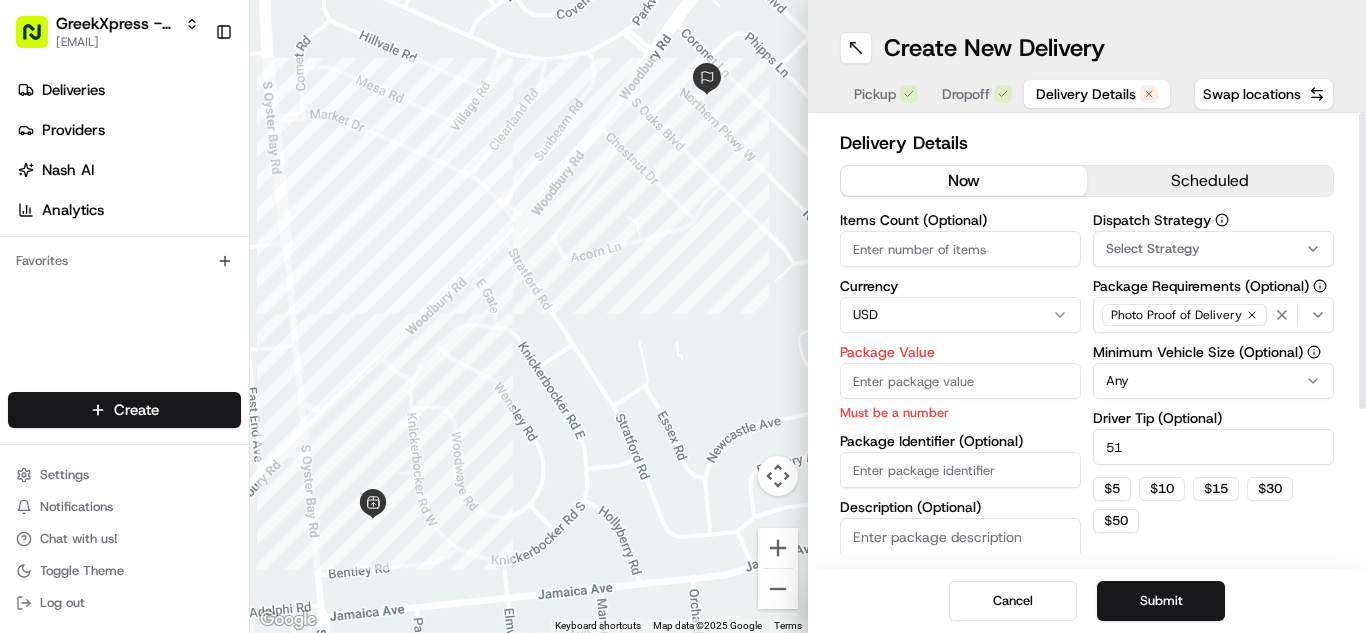 type on "5" 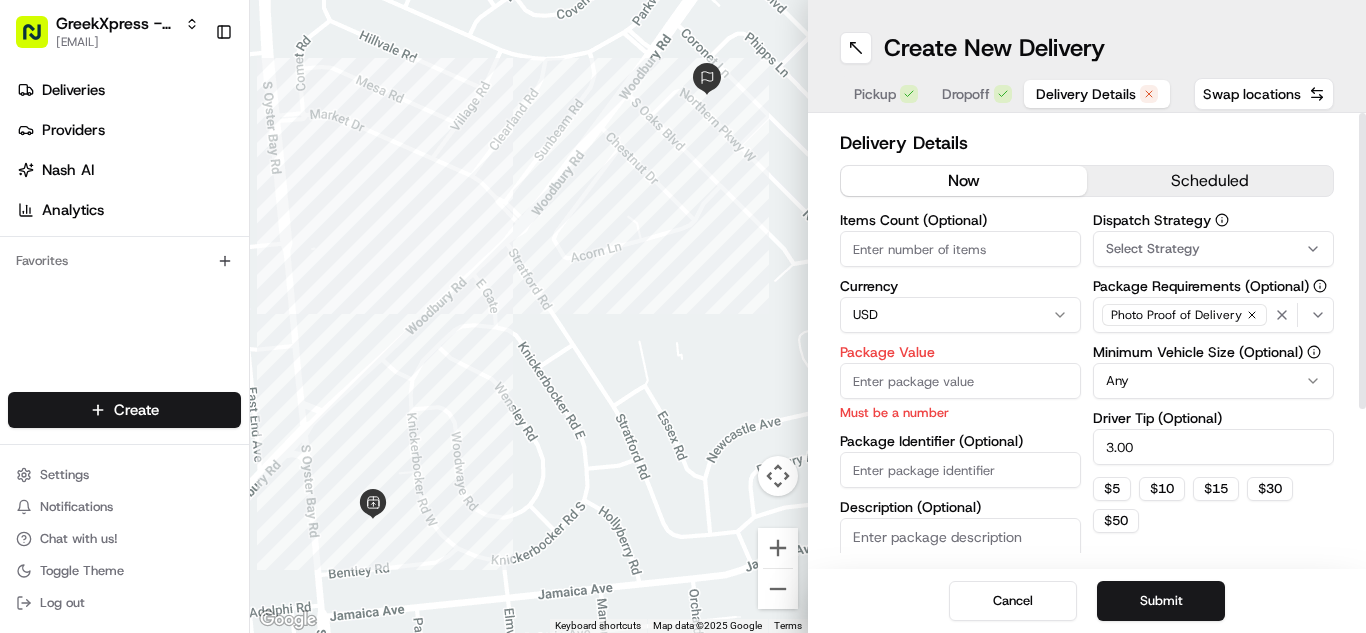 type on "3.00" 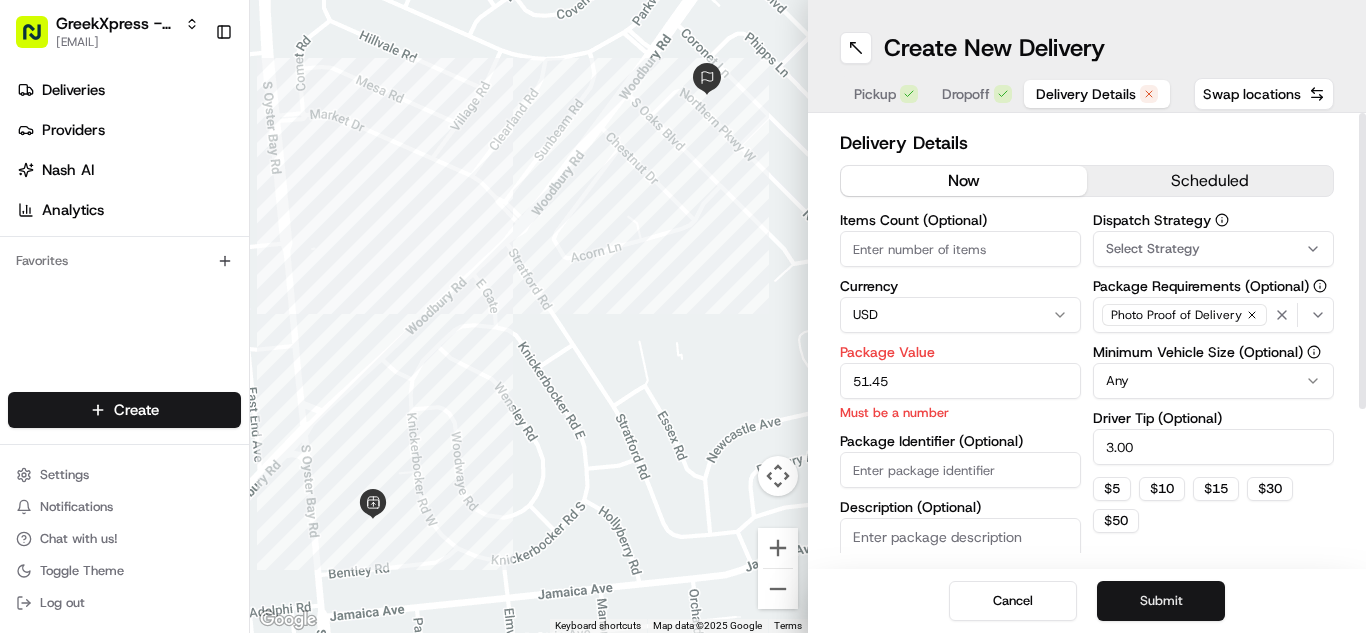 type on "51.45" 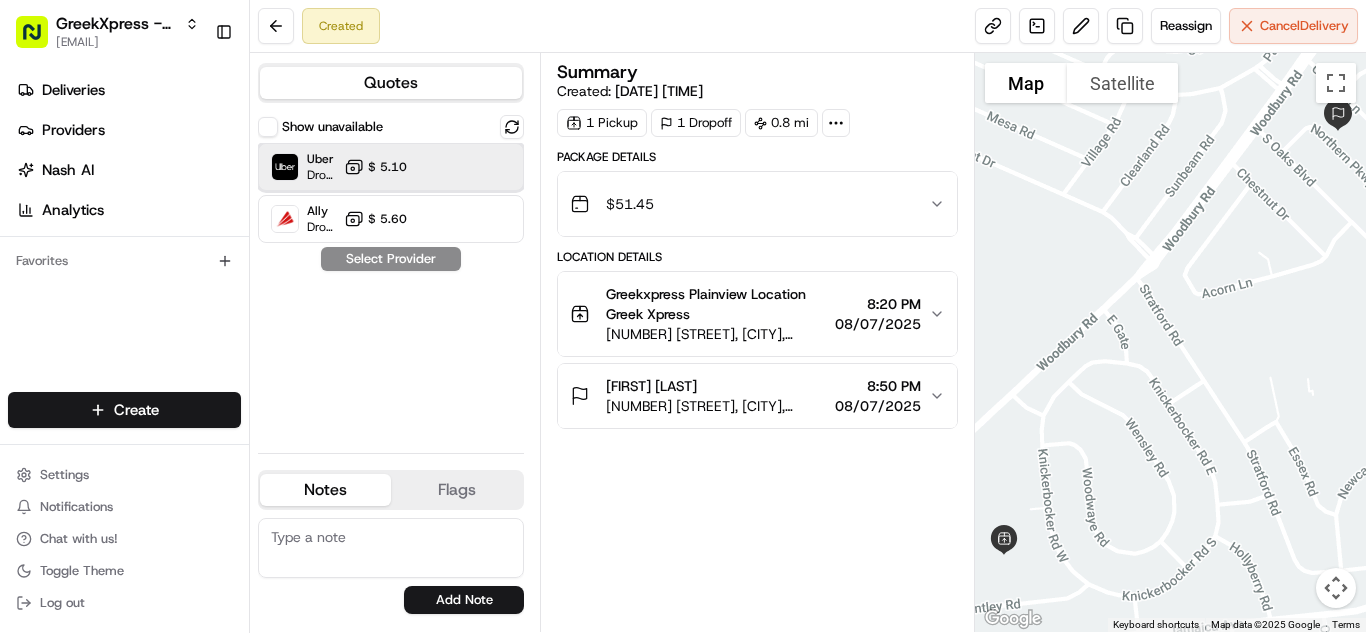 click at bounding box center (285, 167) 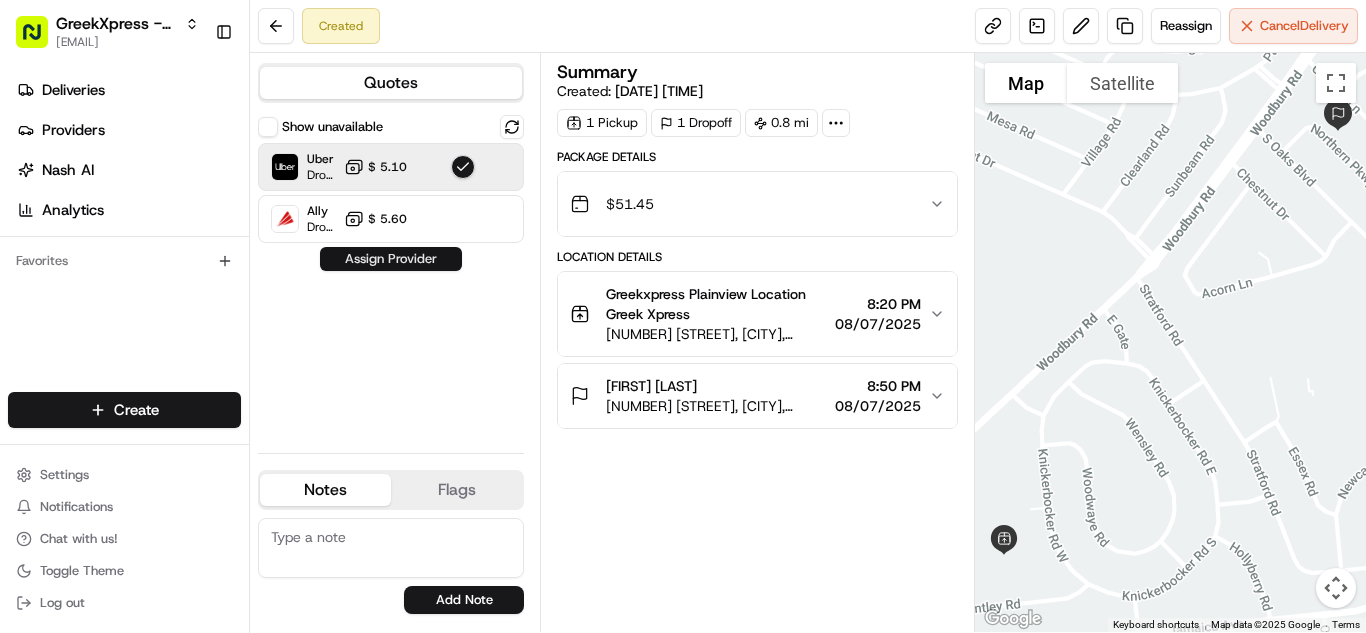 click on "Assign Provider" at bounding box center (391, 259) 